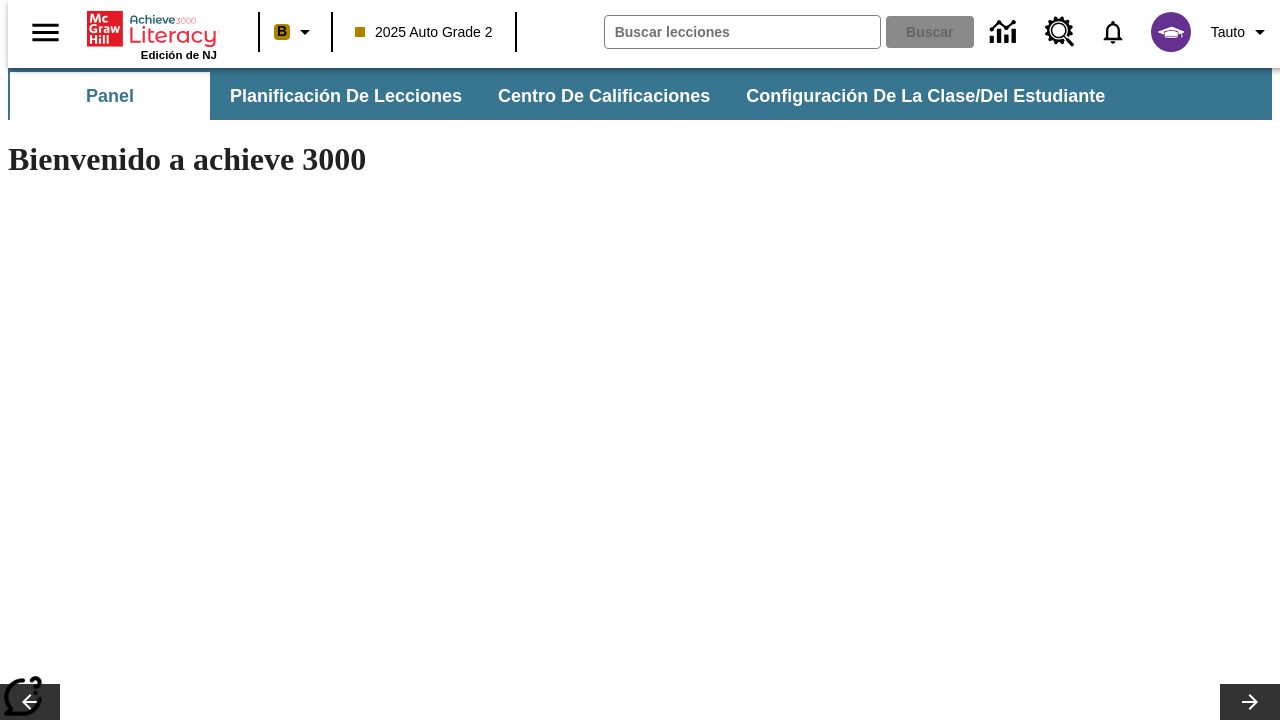 scroll, scrollTop: 0, scrollLeft: 0, axis: both 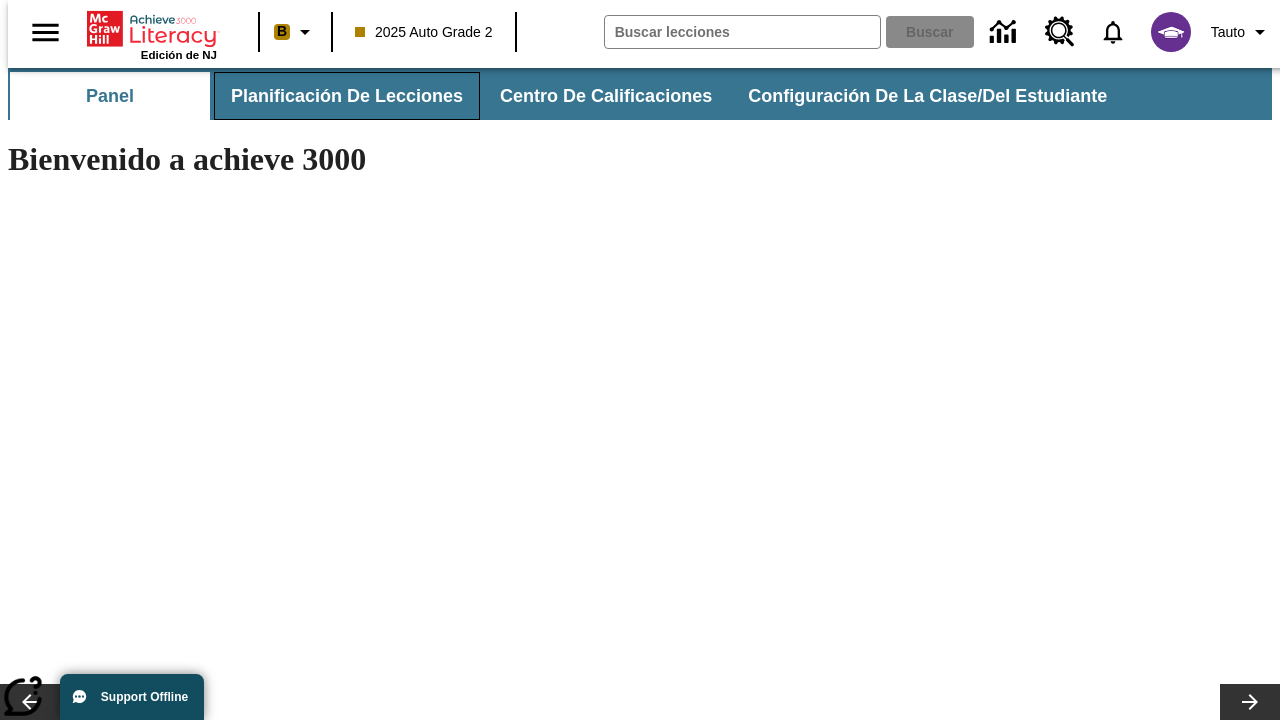 click on "Planificación de lecciones" at bounding box center (347, 96) 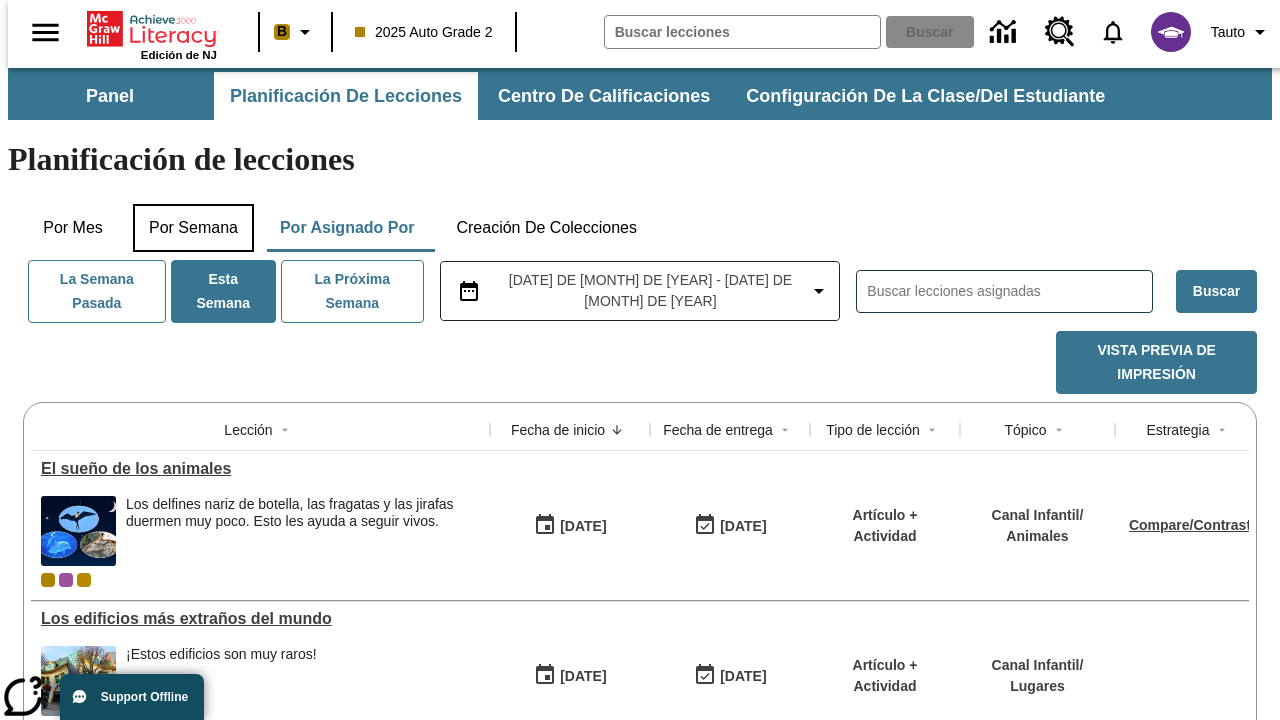 click on "Por semana" at bounding box center (193, 228) 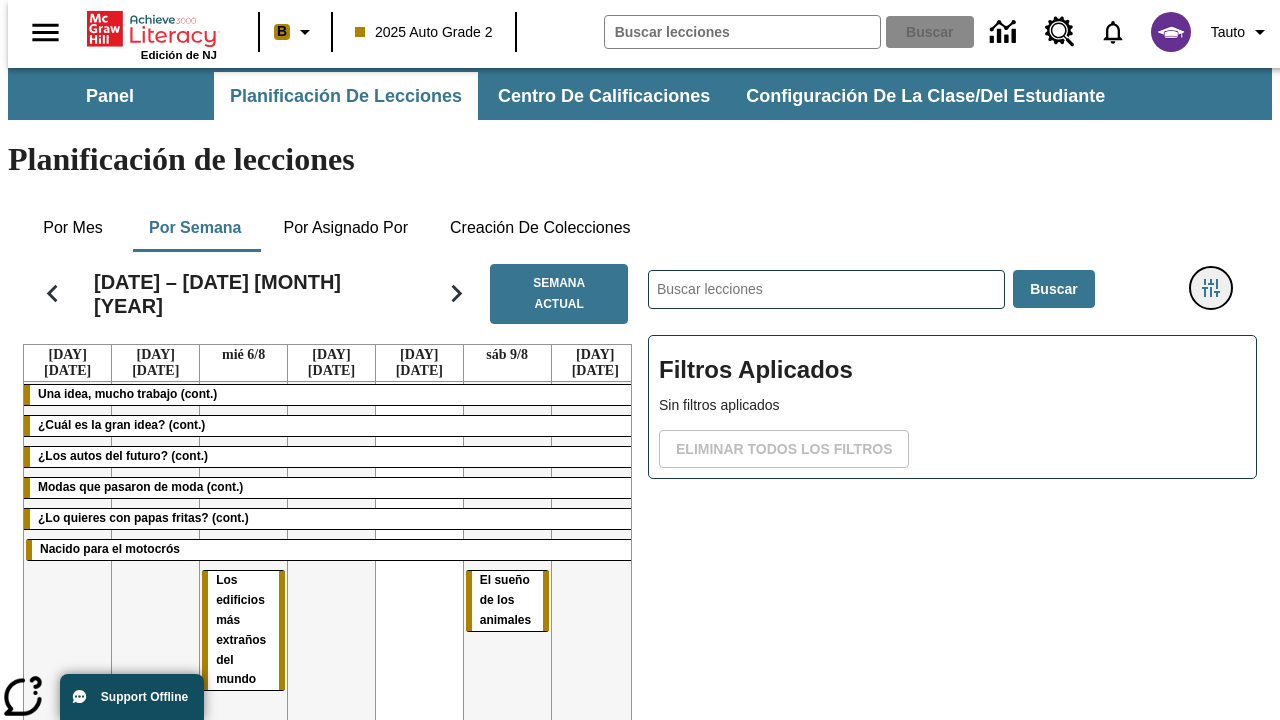 click 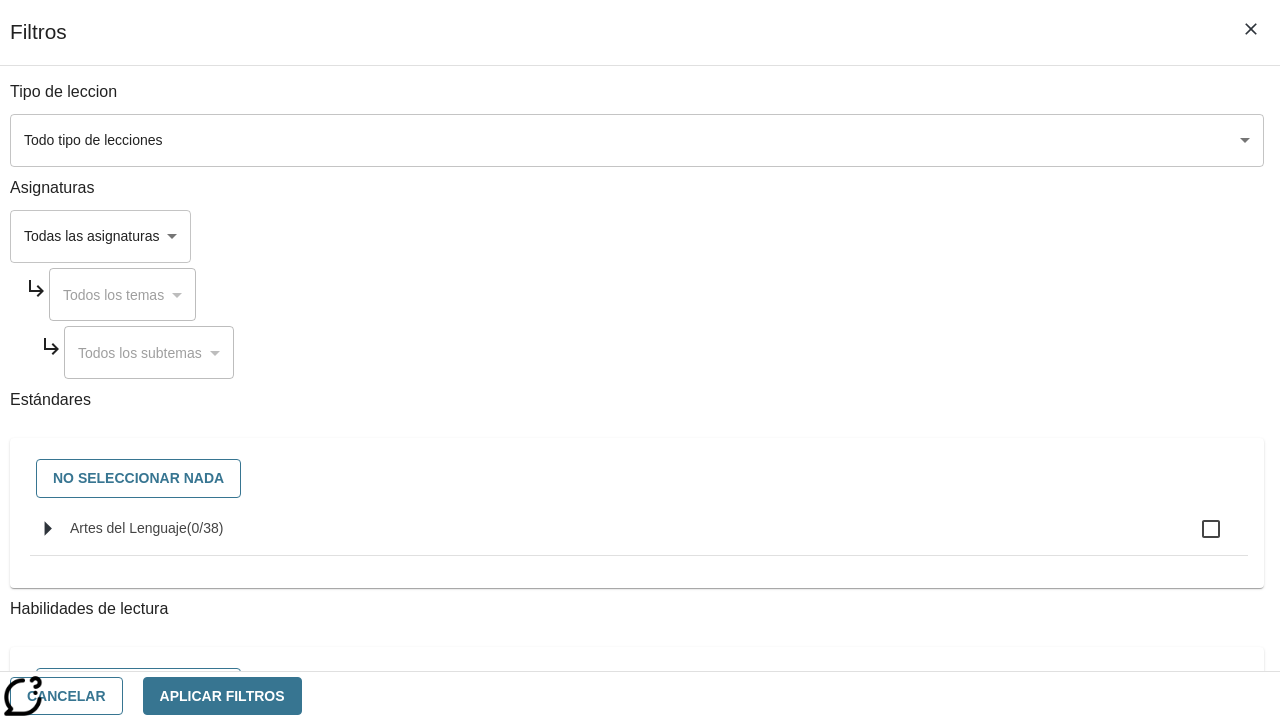 click on "Saltar al contenido principal
Edición de [STATE] [YEAR] Auto Grade 2 Buscar 0 Tauto Panel Planificación de lecciones Centro de calificaciones Configuración de la clase/del estudiante Planificación de lecciones Por mes Por semana Por asignado por Creación de colecciones 4 – 10 [MONTH] [YEAR] Semana actual lun 4/[MONTH] mar 5/[MONTH] mié 6/[MONTH] jue 7/[MONTH] vie 8/[MONTH] sáb 9/[MONTH] dom 10/[MONTH] Una idea, mucho trabajo (cont.) ¿Cuál es la gran idea? (cont.) ¿Los autos del futuro?  (cont.) Modas que pasaron de moda (cont.) ¿Lo quieres con papas fritas? (cont.) Nacido para el motocrós Los edificios más extraños del mundo El sueño de los animales ​ Buscar Filtros Aplicados Sin filtros aplicados Eliminar todos los filtros
©   [YEAR] Achieve3000, Inc. y sus concedentes. Reservados todos los derechos.
×
Schedule:   Call" at bounding box center [640, 500] 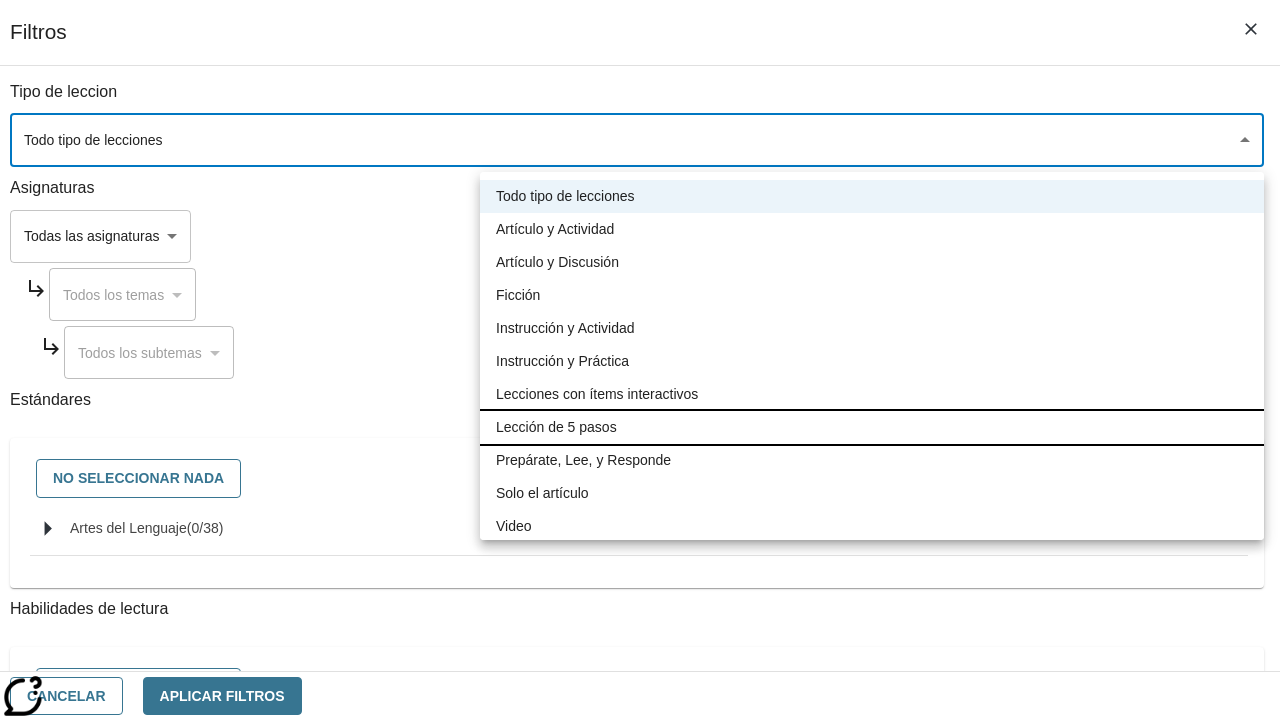 click on "Lección de 5 pasos" at bounding box center [872, 427] 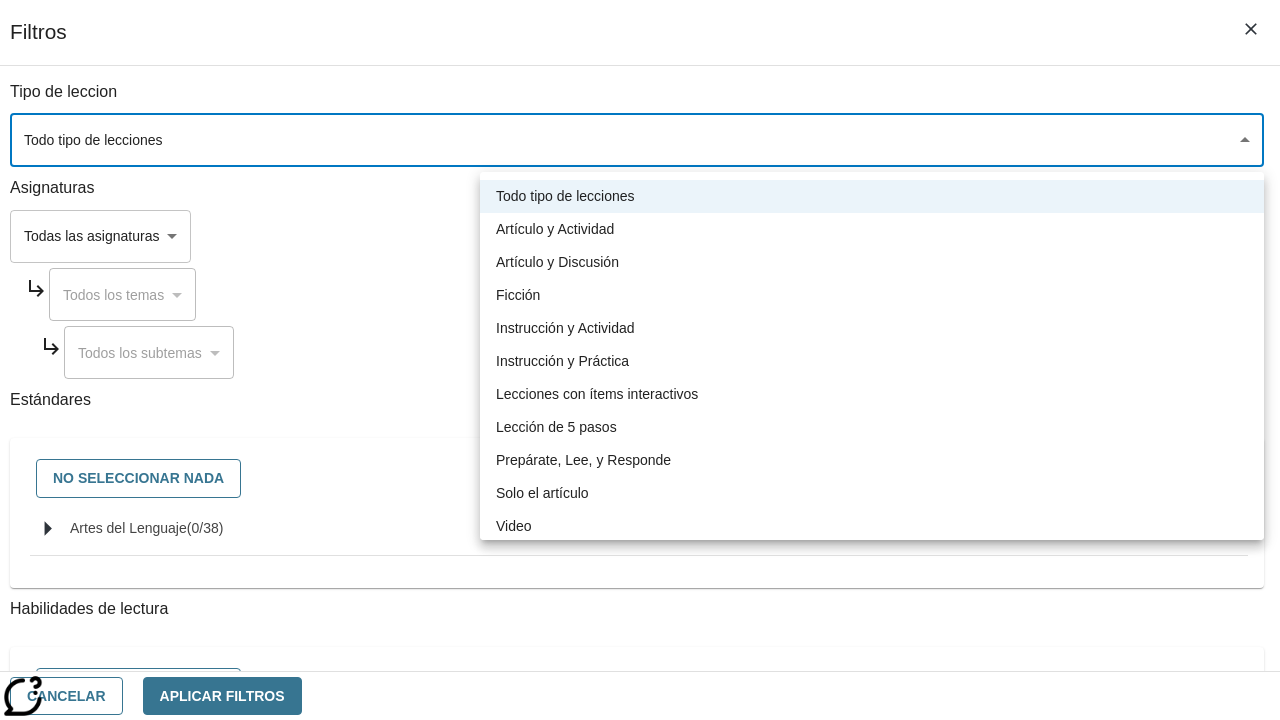 type on "1" 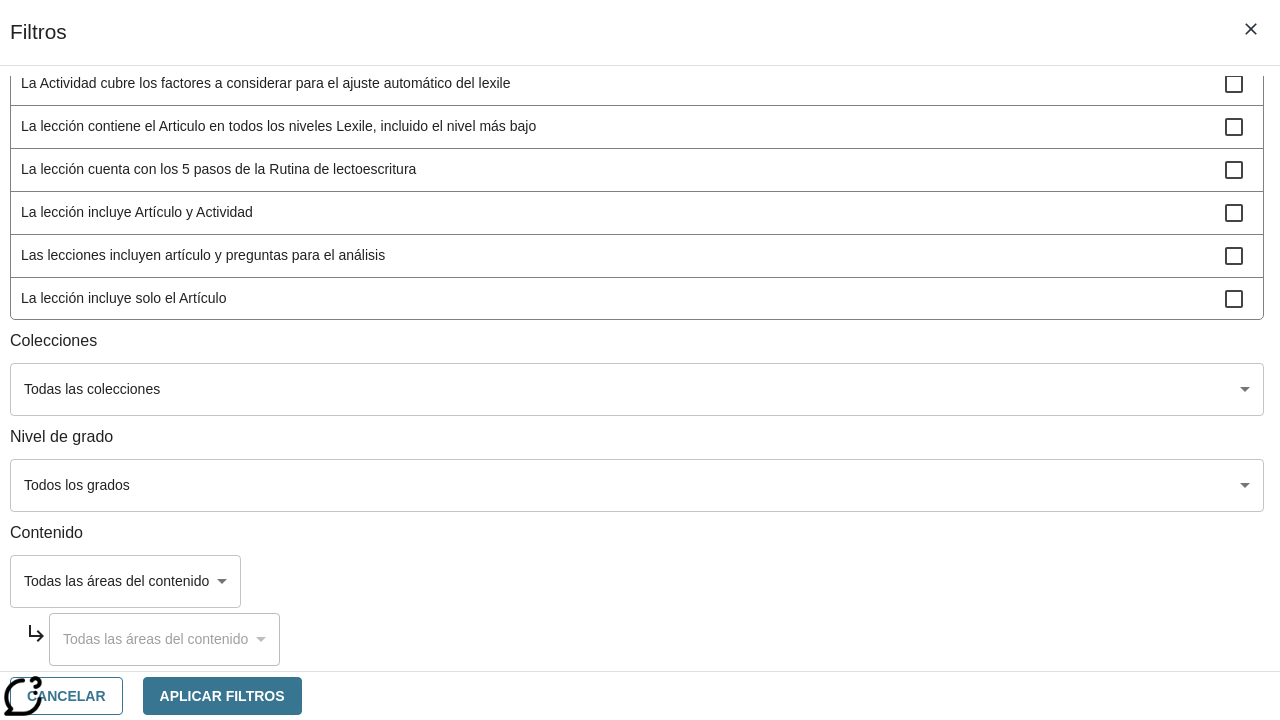 click on "Saltar al contenido principal
Edición de [STATE] [YEAR] Auto Grade 2 Buscar 0 Tauto Panel Planificación de lecciones Centro de calificaciones Configuración de la clase/del estudiante Planificación de lecciones Por mes Por semana Por asignado por Creación de colecciones 4 – 10 [MONTH] [YEAR] Semana actual lun 4/[MONTH] mar 5/[MONTH] mié 6/[MONTH] jue 7/[MONTH] vie 8/[MONTH] sáb 9/[MONTH] dom 10/[MONTH] Una idea, mucho trabajo (cont.) ¿Cuál es la gran idea? (cont.) ¿Los autos del futuro?  (cont.) Modas que pasaron de moda (cont.) ¿Lo quieres con papas fritas? (cont.) Nacido para el motocrós Los edificios más extraños del mundo El sueño de los animales ​ Buscar Filtros Aplicados Sin filtros aplicados Eliminar todos los filtros
©   [YEAR] Achieve3000, Inc. y sus concedentes. Reservados todos los derechos.
×
Schedule:   Call" at bounding box center (640, 500) 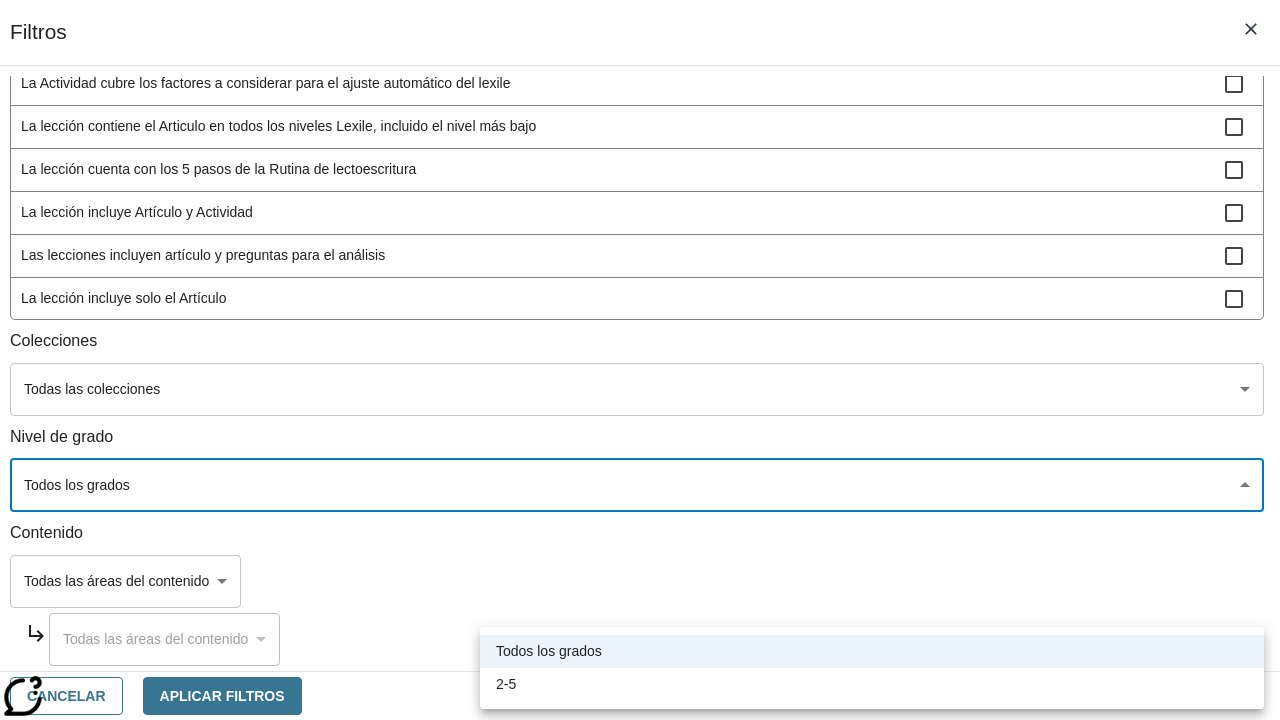 scroll, scrollTop: 778, scrollLeft: 0, axis: vertical 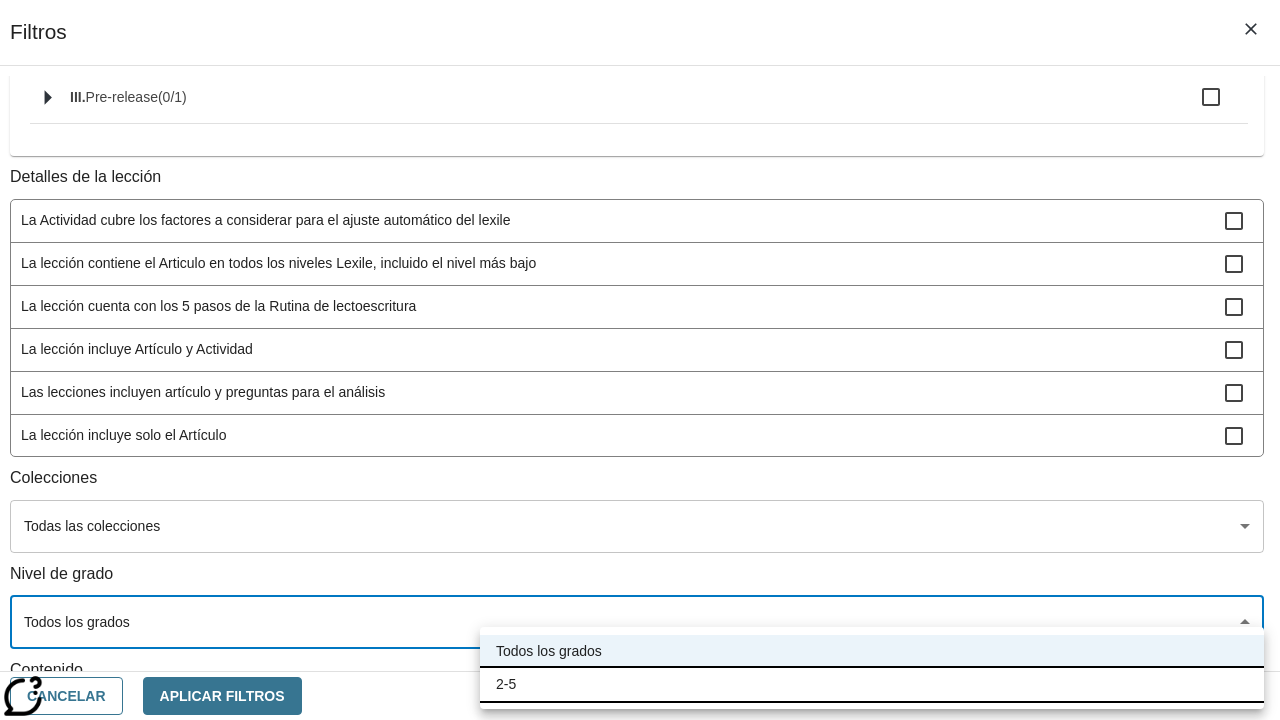 click on "2-5" at bounding box center [872, 684] 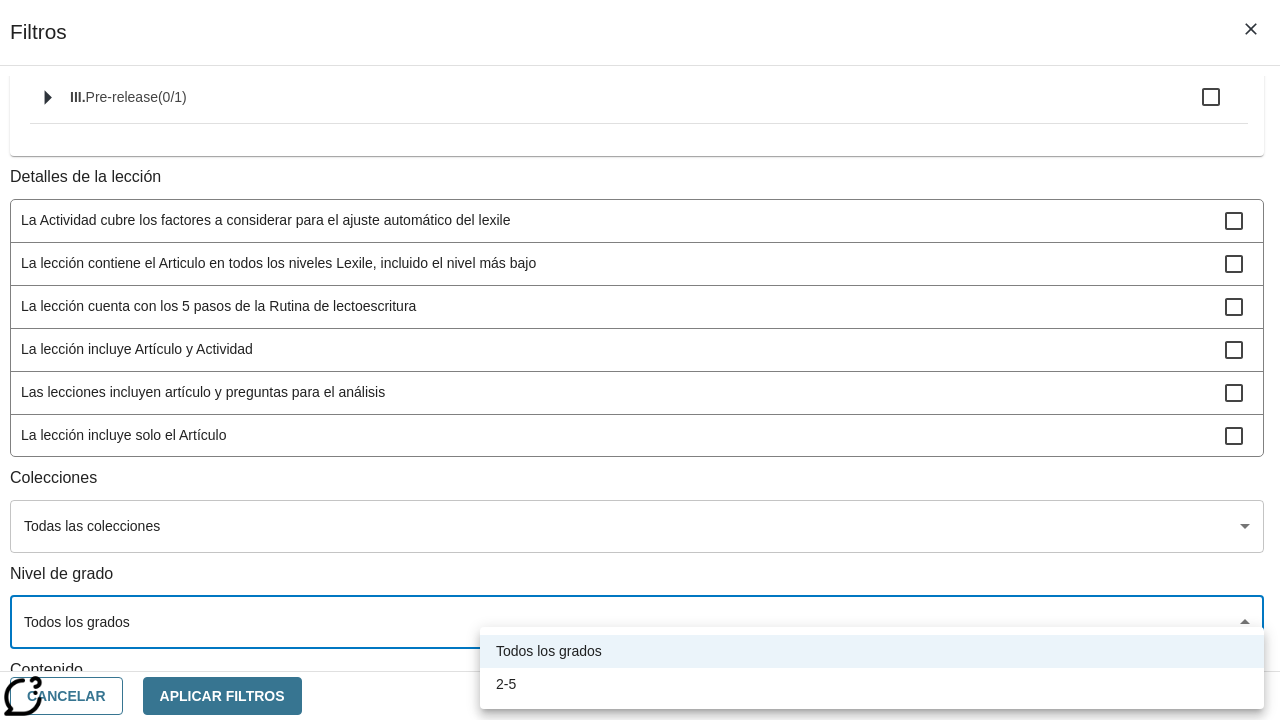 type on "1" 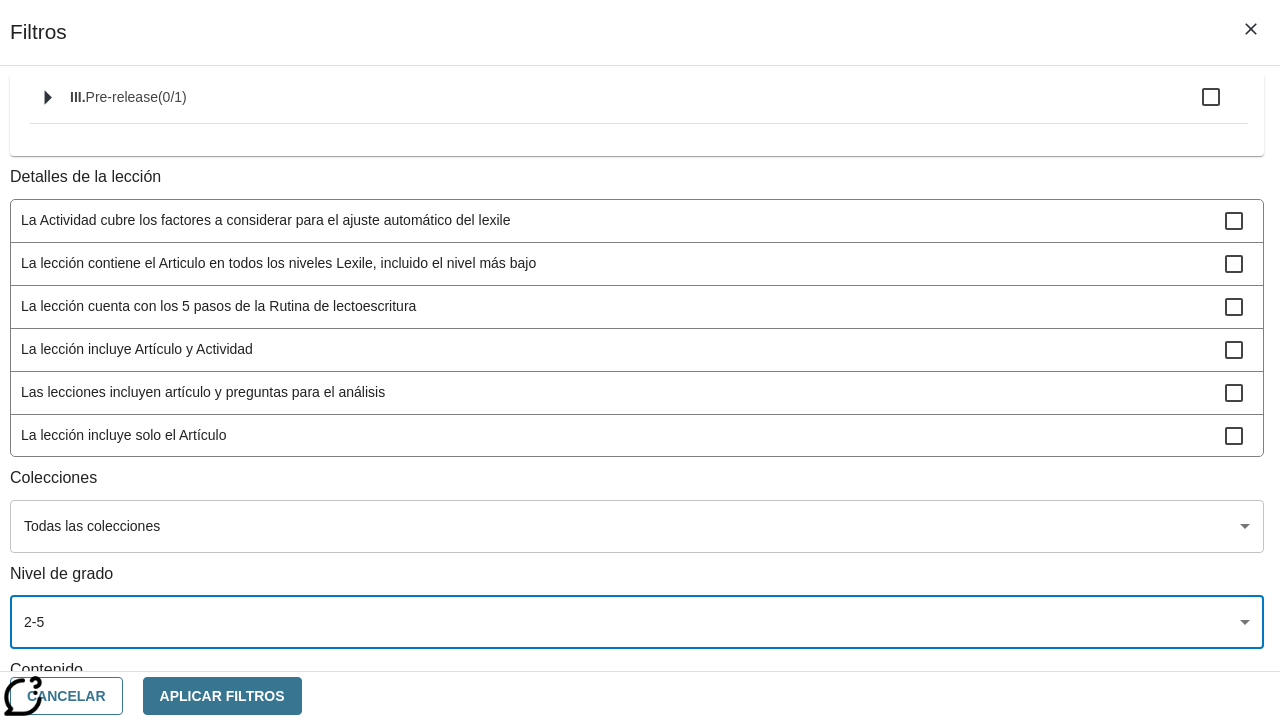 click on "La lección incluye video" at bounding box center [623, 478] 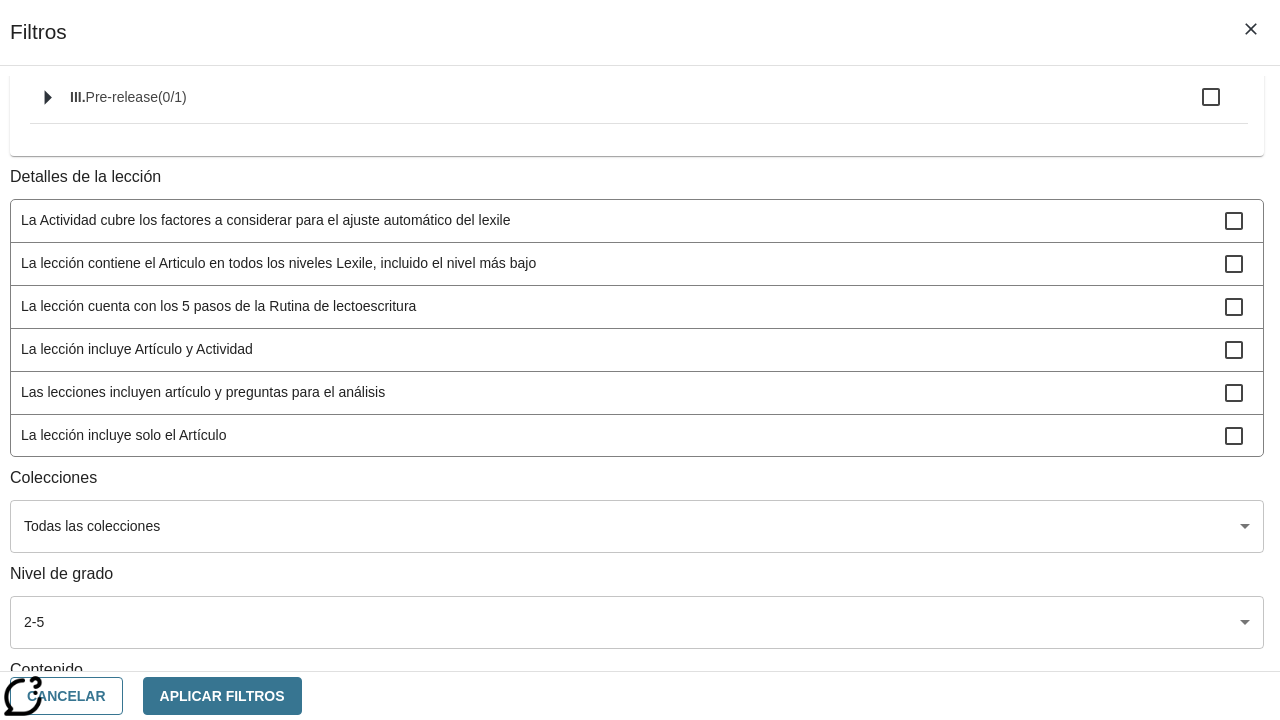scroll, scrollTop: 153, scrollLeft: 0, axis: vertical 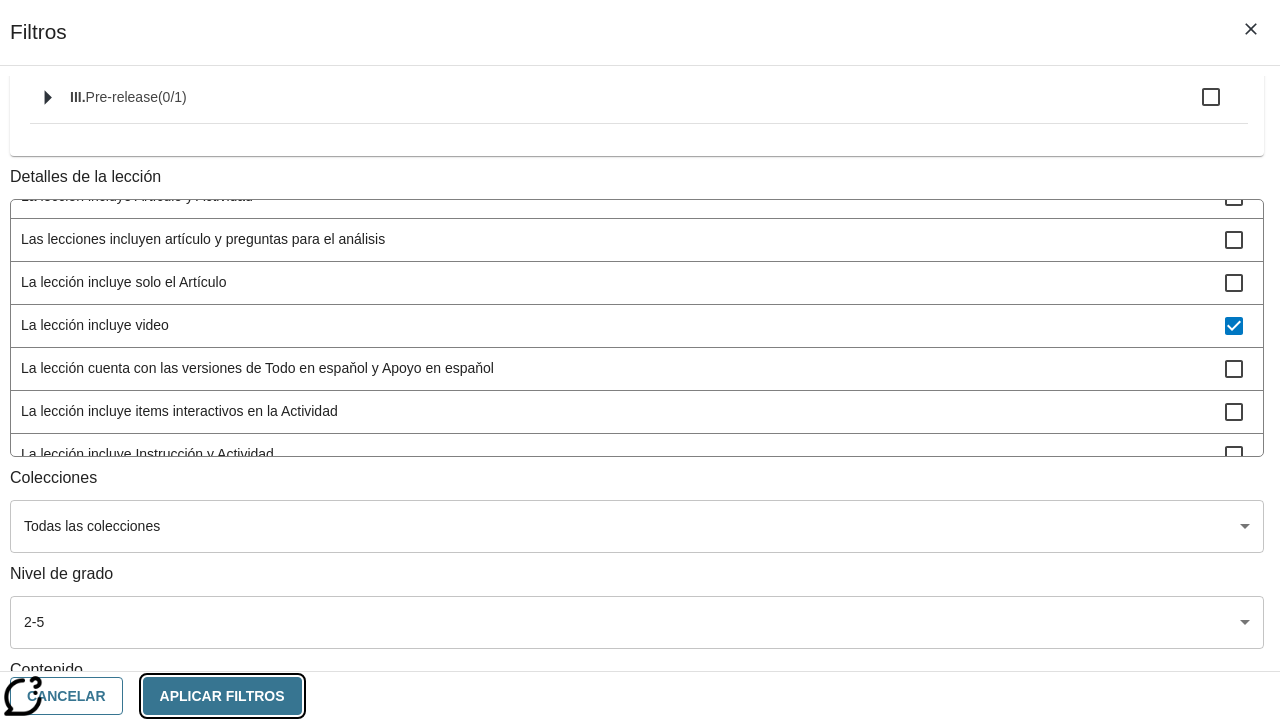 click on "Aplicar Filtros" at bounding box center (222, 696) 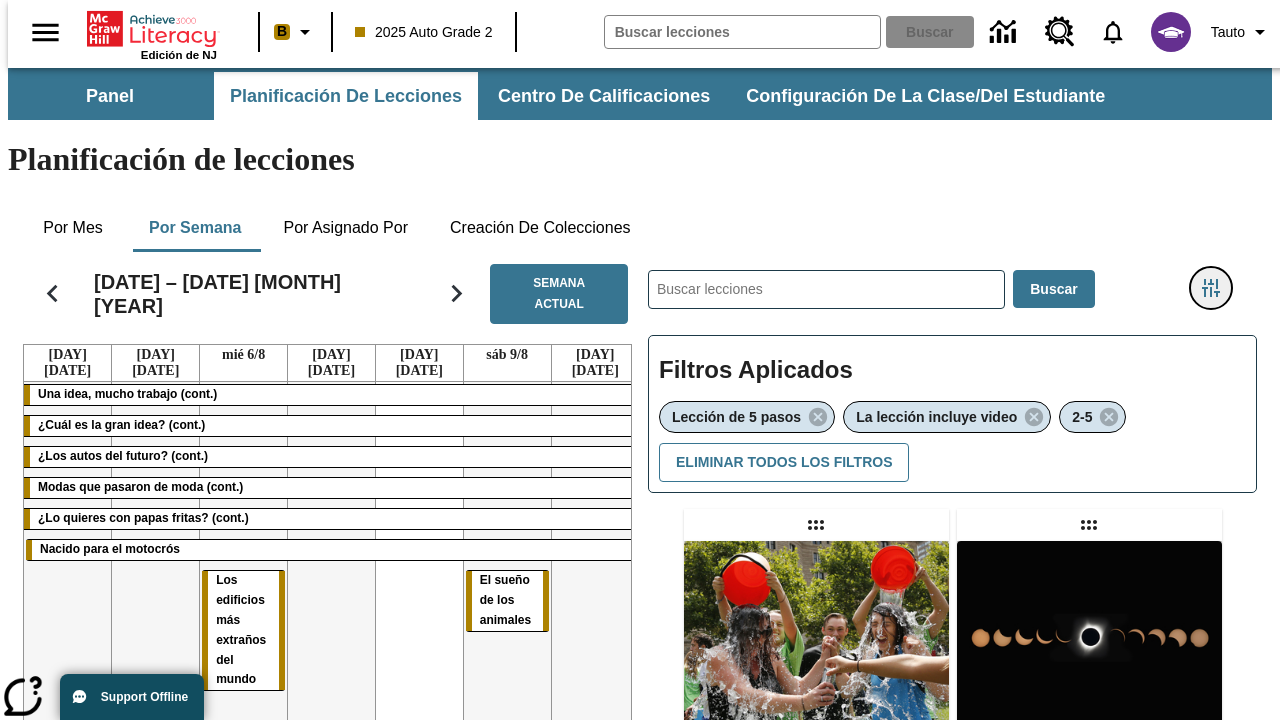 type 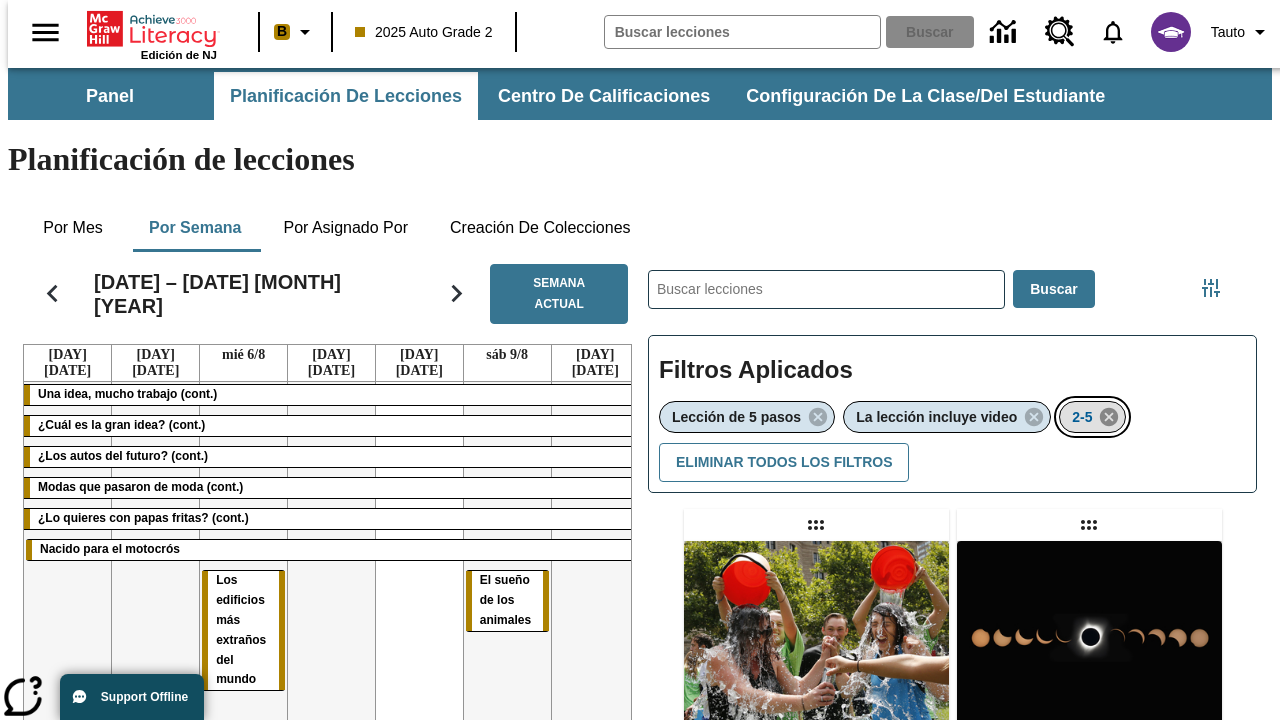 click 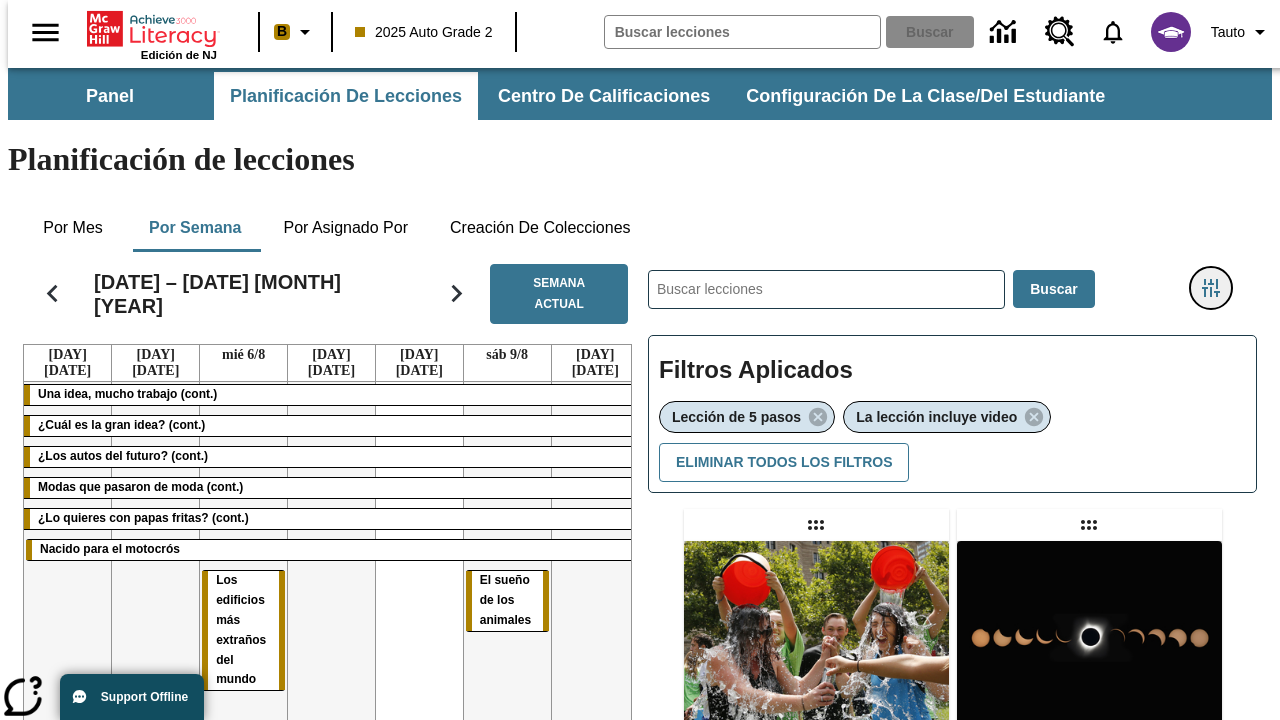 click 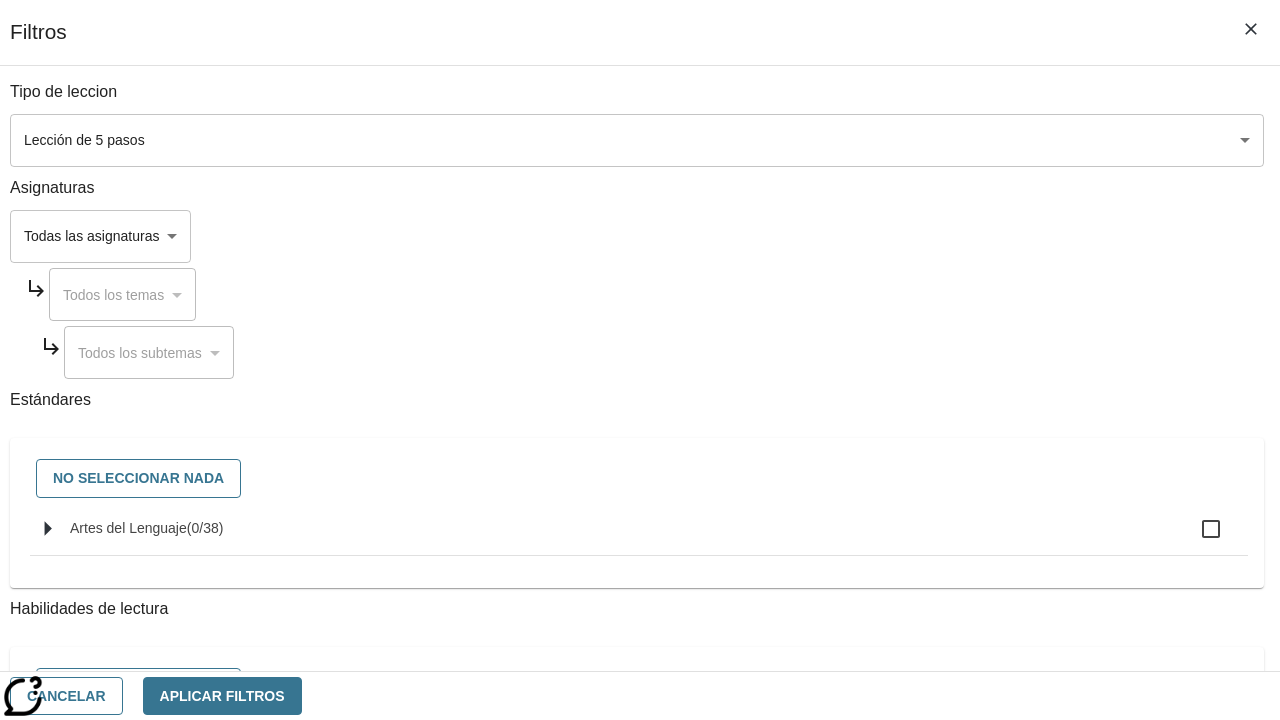 click on "Artes del Lenguaje" 